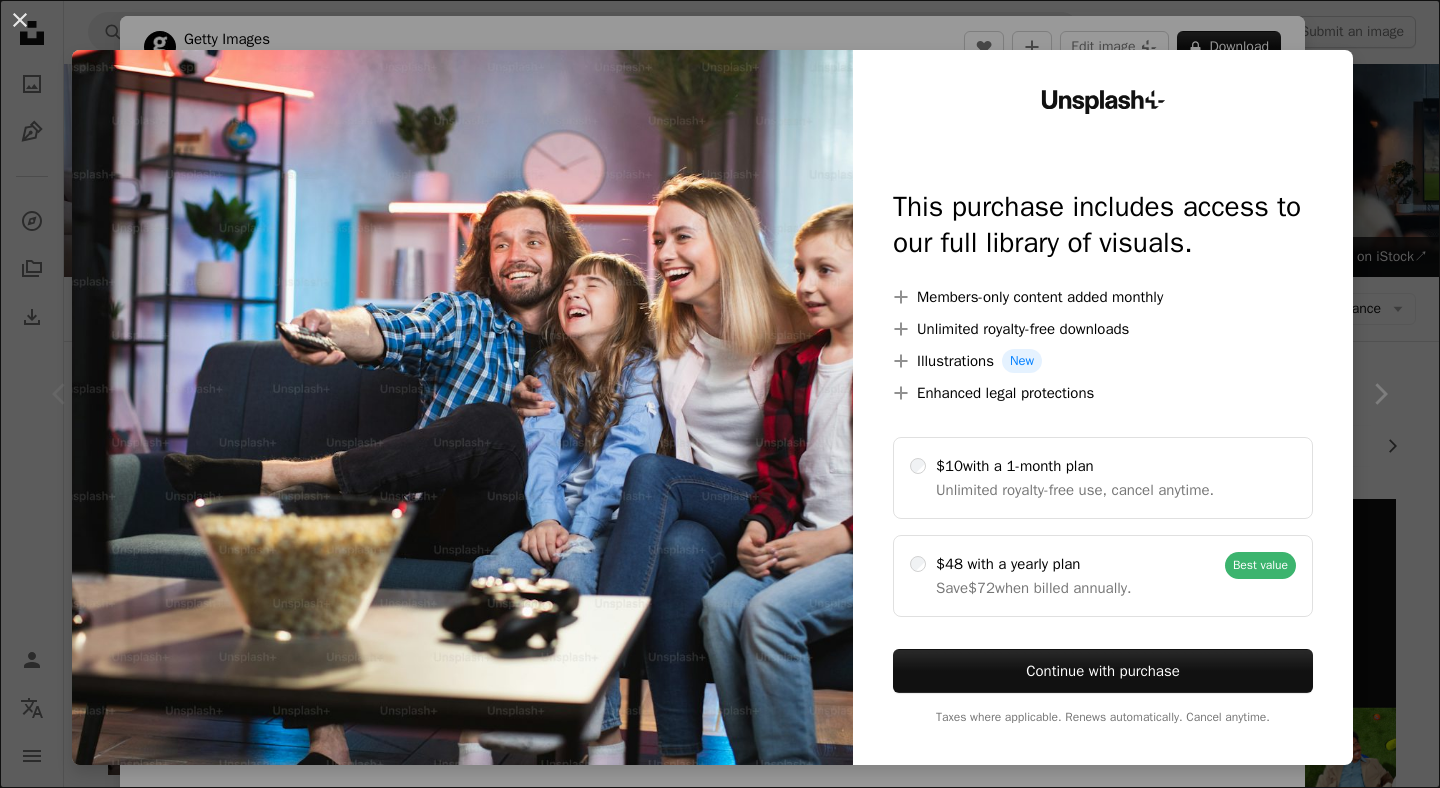 scroll, scrollTop: 64, scrollLeft: 0, axis: vertical 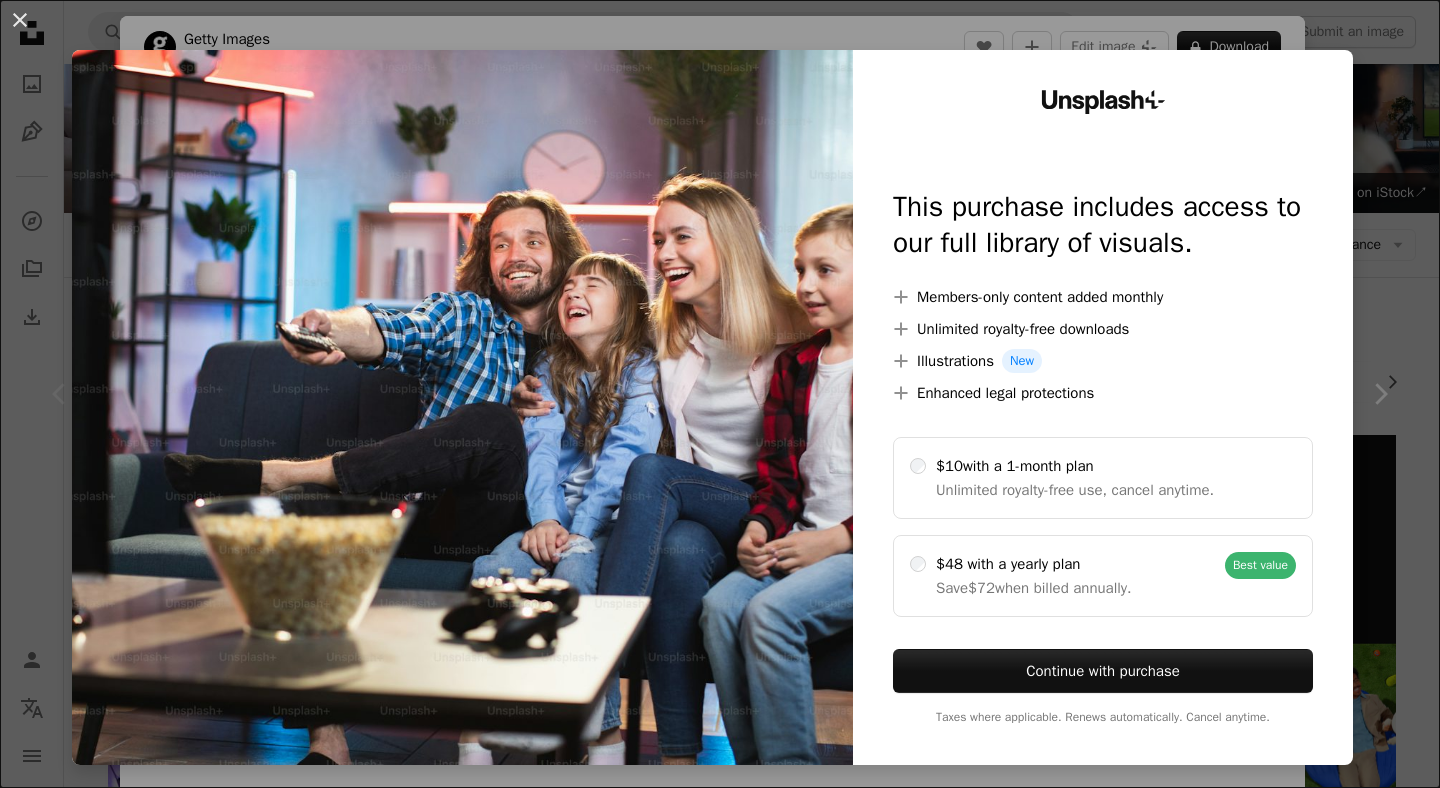 click on "An X shape" at bounding box center [20, 20] 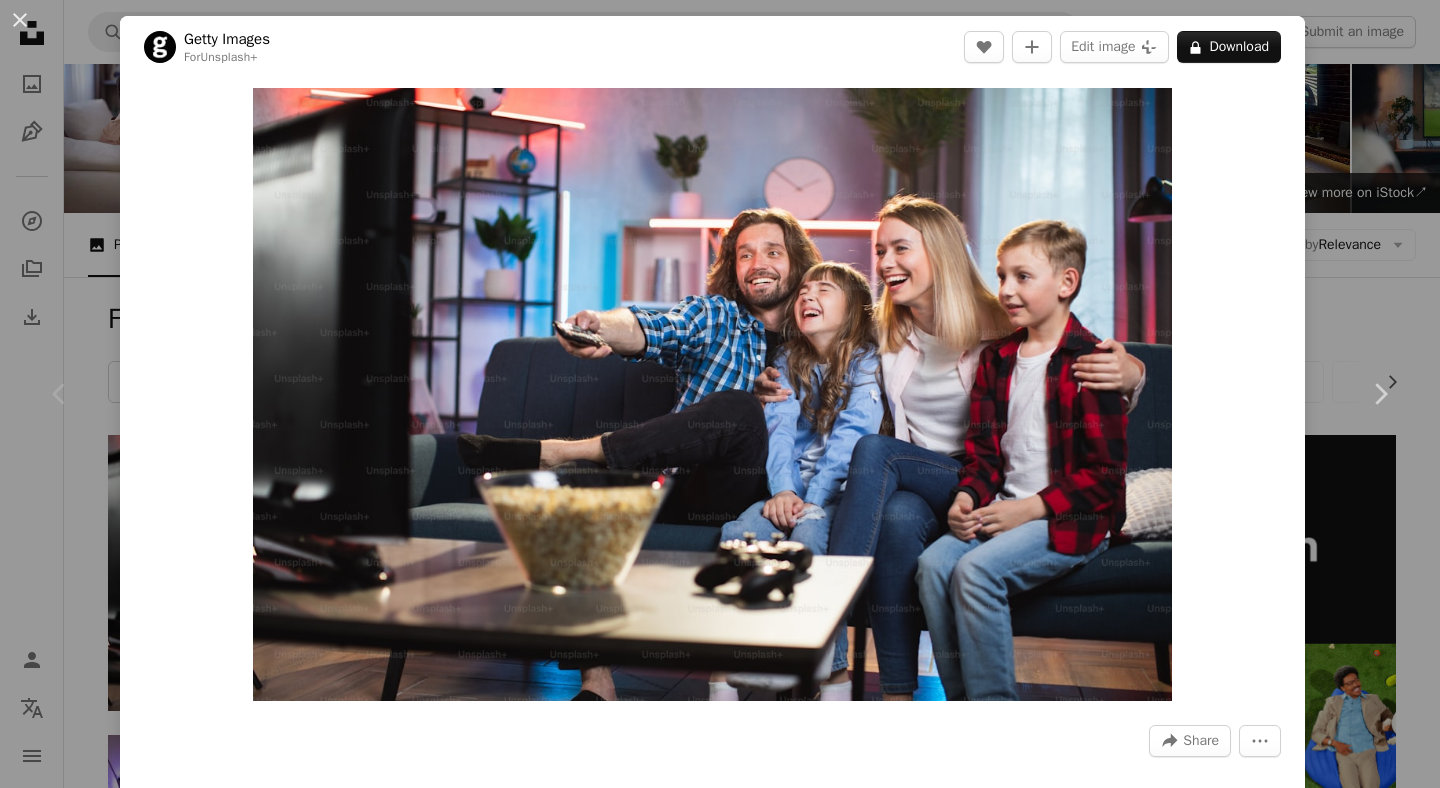 click on "Chevron left" at bounding box center [60, 394] 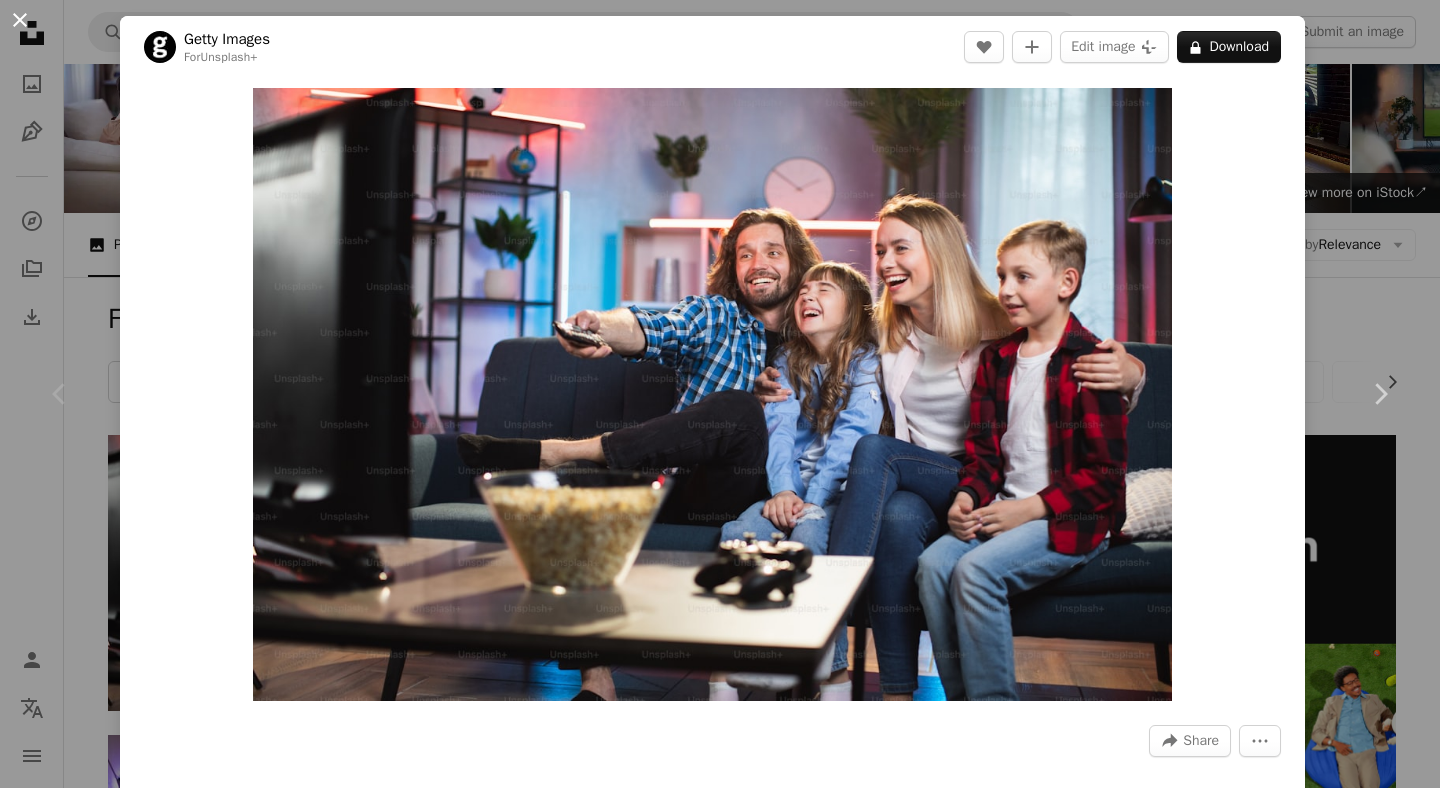 click on "An X shape" at bounding box center (20, 20) 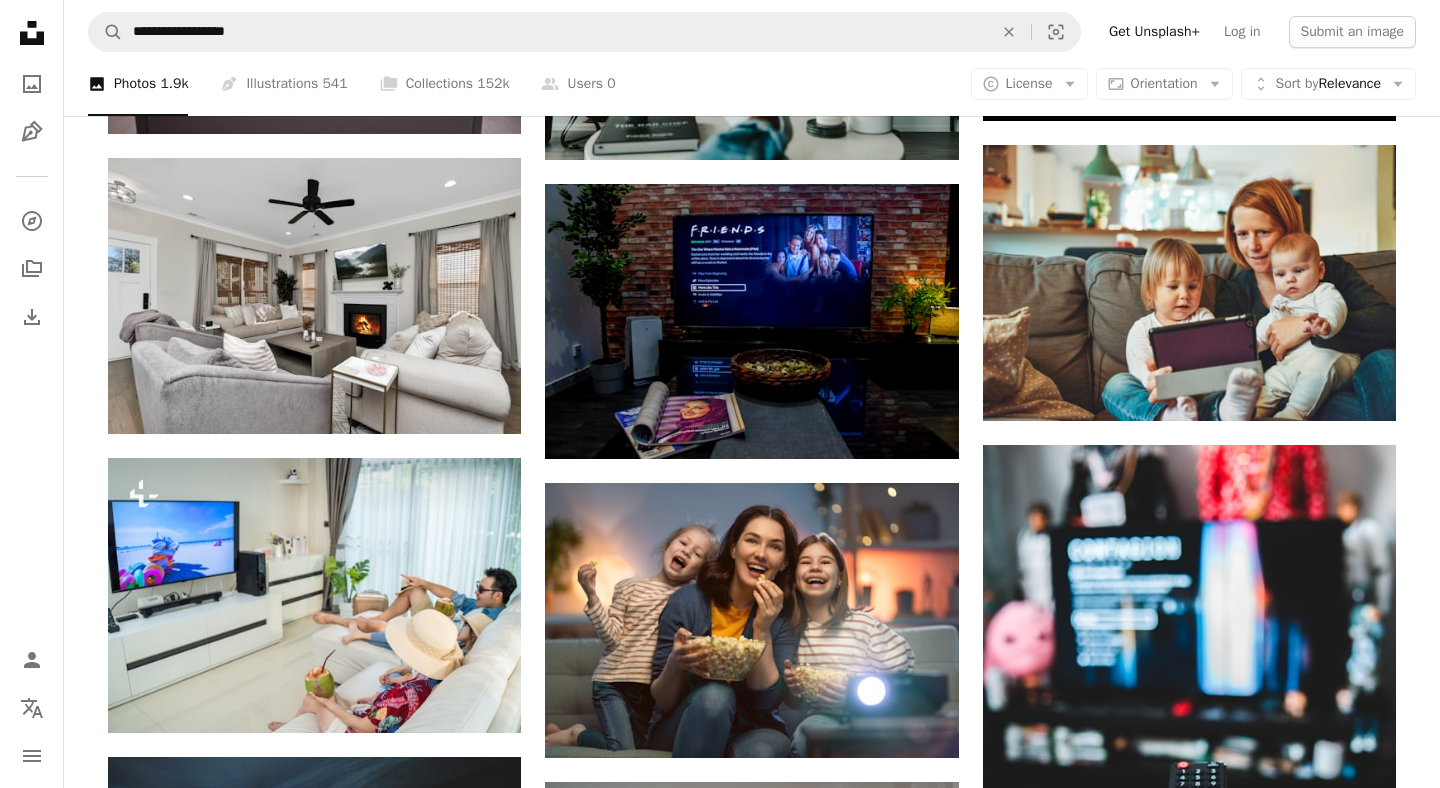 scroll, scrollTop: 915, scrollLeft: 0, axis: vertical 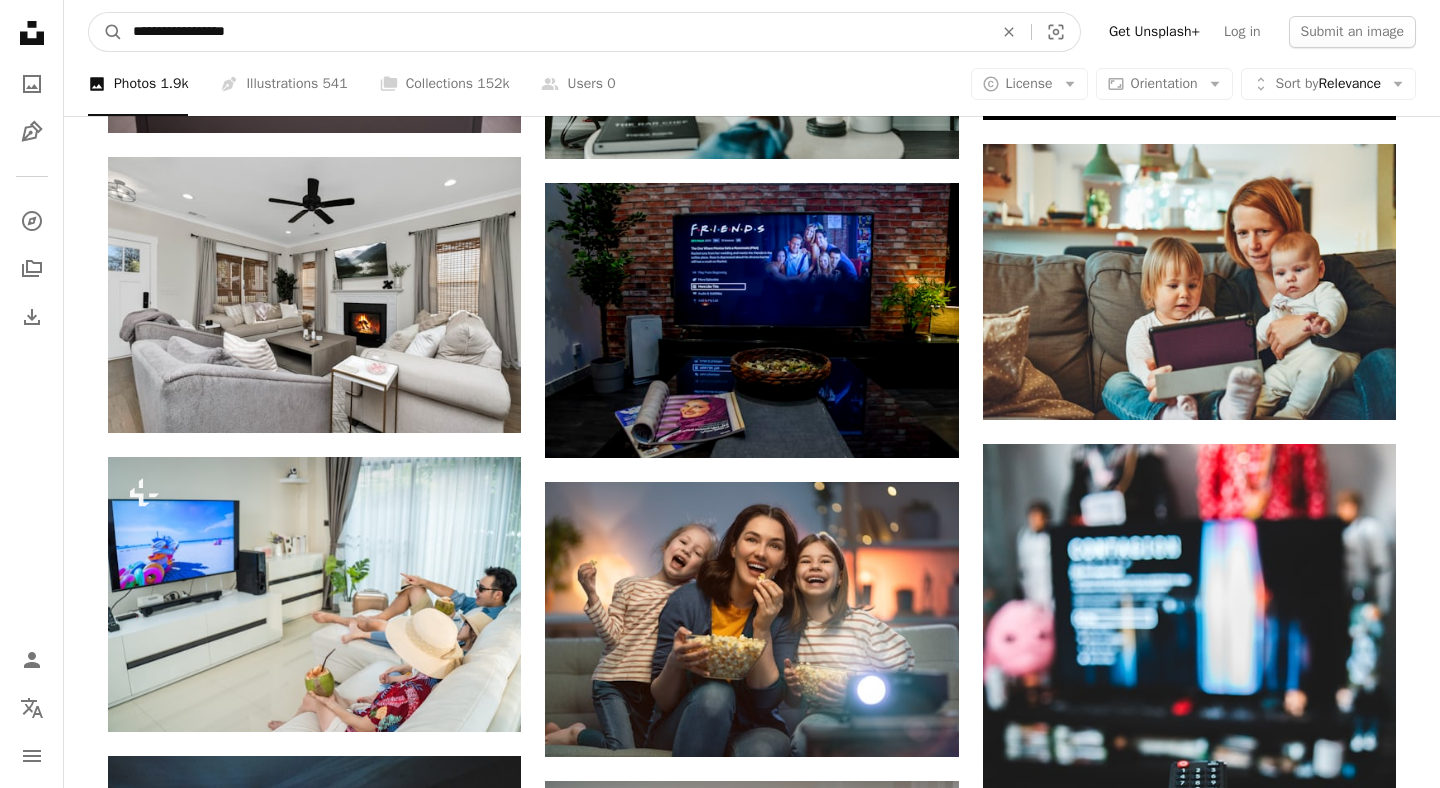click on "**********" at bounding box center [555, 32] 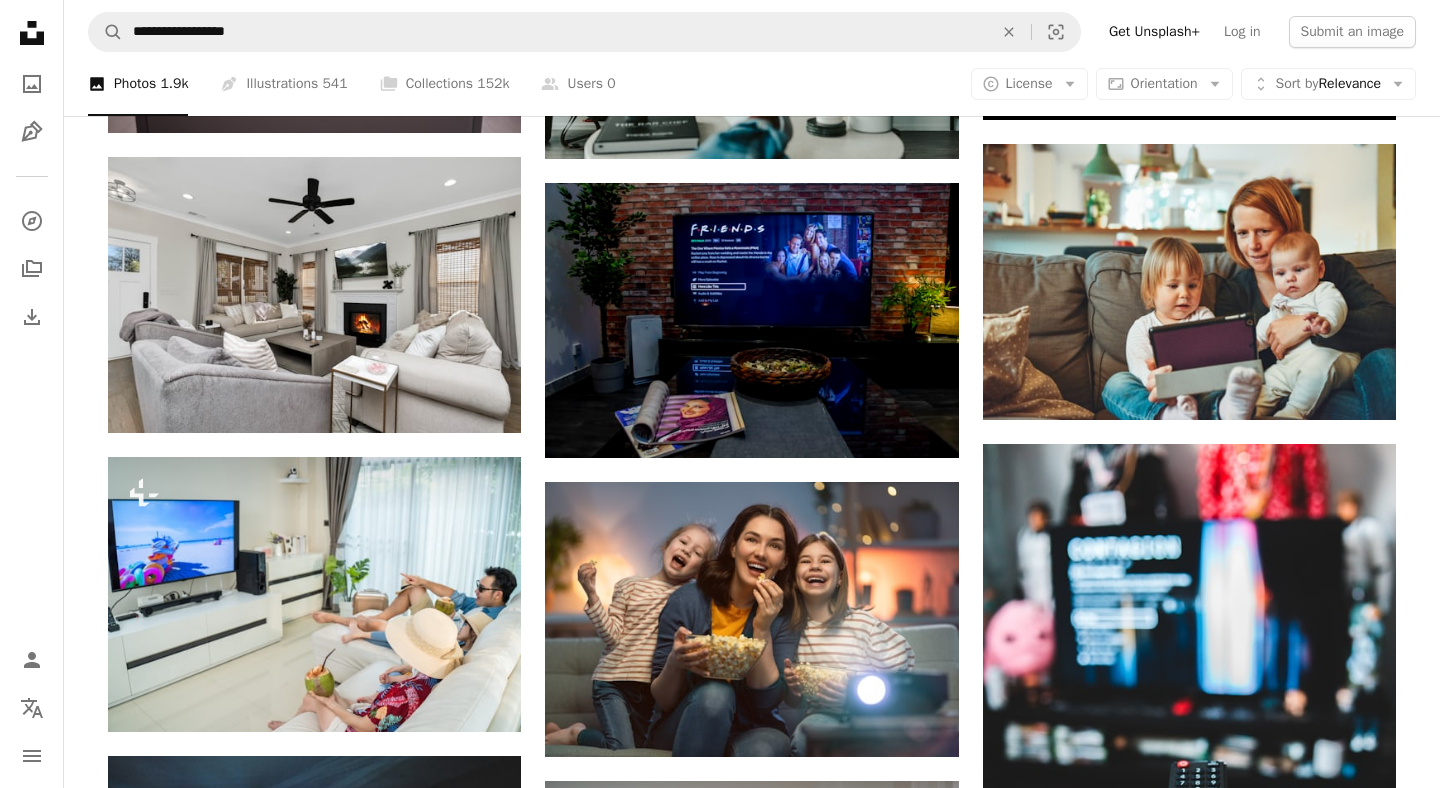click on "Plus sign for Unsplash+ A heart A plus sign Getty Images For  Unsplash+ A lock   Download Plus sign for Unsplash+ A heart A plus sign Getty Images For  Unsplash+ A lock   Download A heart A plus sign [NAME] [LAST] Available for hire A checkmark inside of a circle Arrow pointing down Plus sign for Unsplash+ A heart A plus sign Getty Images For  Unsplash+ A lock   Download A heart A plus sign [NAME] [LAST] Available for hire A checkmark inside of a circle Arrow pointing down Plus sign for Unsplash+ A heart A plus sign [NAME] [LAST] For  Unsplash+ A lock   Download A heart A plus sign [NAME] [LAST] Arrow pointing down A heart A plus sign [NAME] [LAST] Available for hire A checkmark inside of a circle Arrow pointing down A heart A plus sign [NAME] [LAST] Arrow pointing down Plus sign for Unsplash+ A heart A plus sign [NAME] [LAST] For  Unsplash+ A lock   Download A heart A plus sign [NAME] [LAST] Arrow pointing down A heart A plus sign [NAME] [LAST] A heart" at bounding box center (752, 1267) 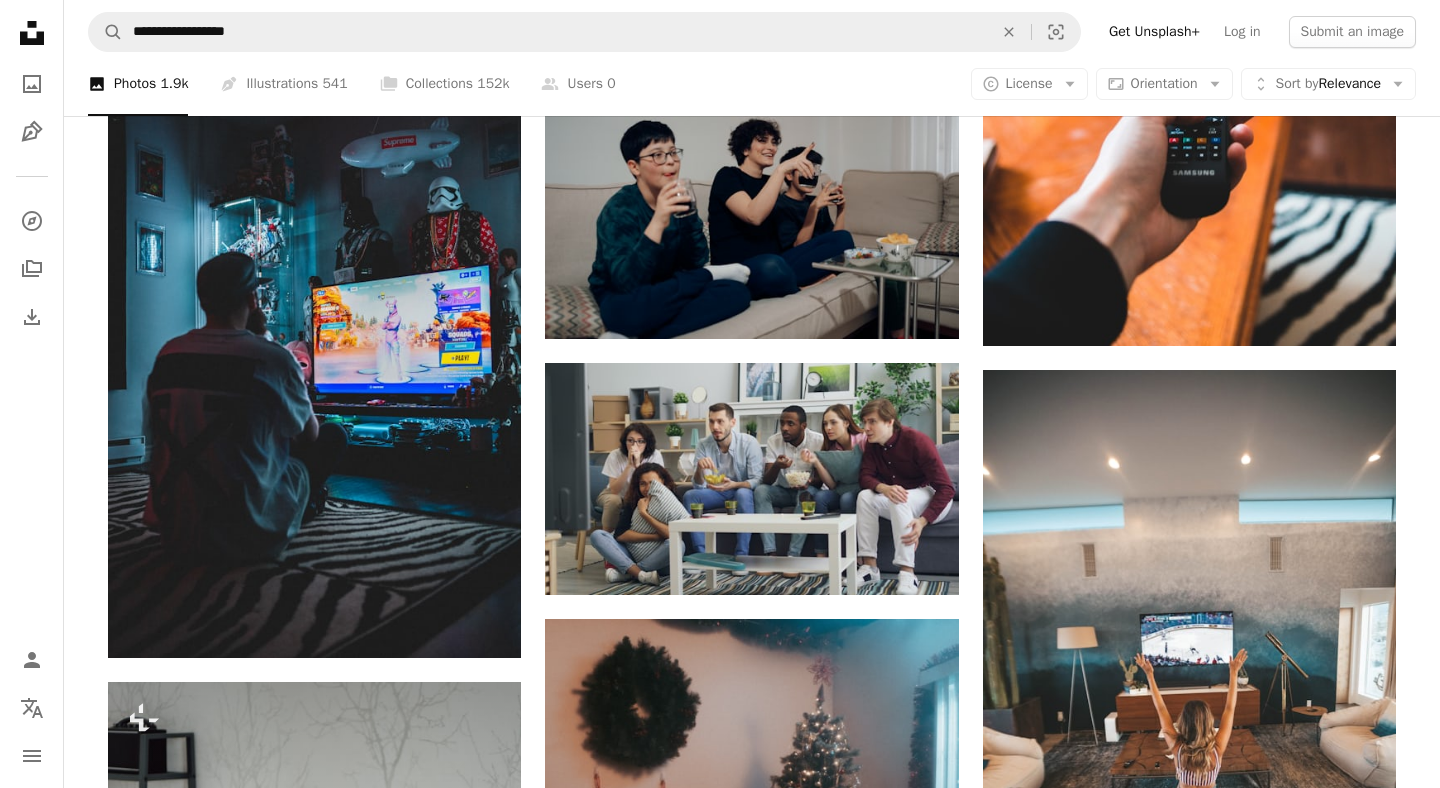 scroll, scrollTop: 1656, scrollLeft: 0, axis: vertical 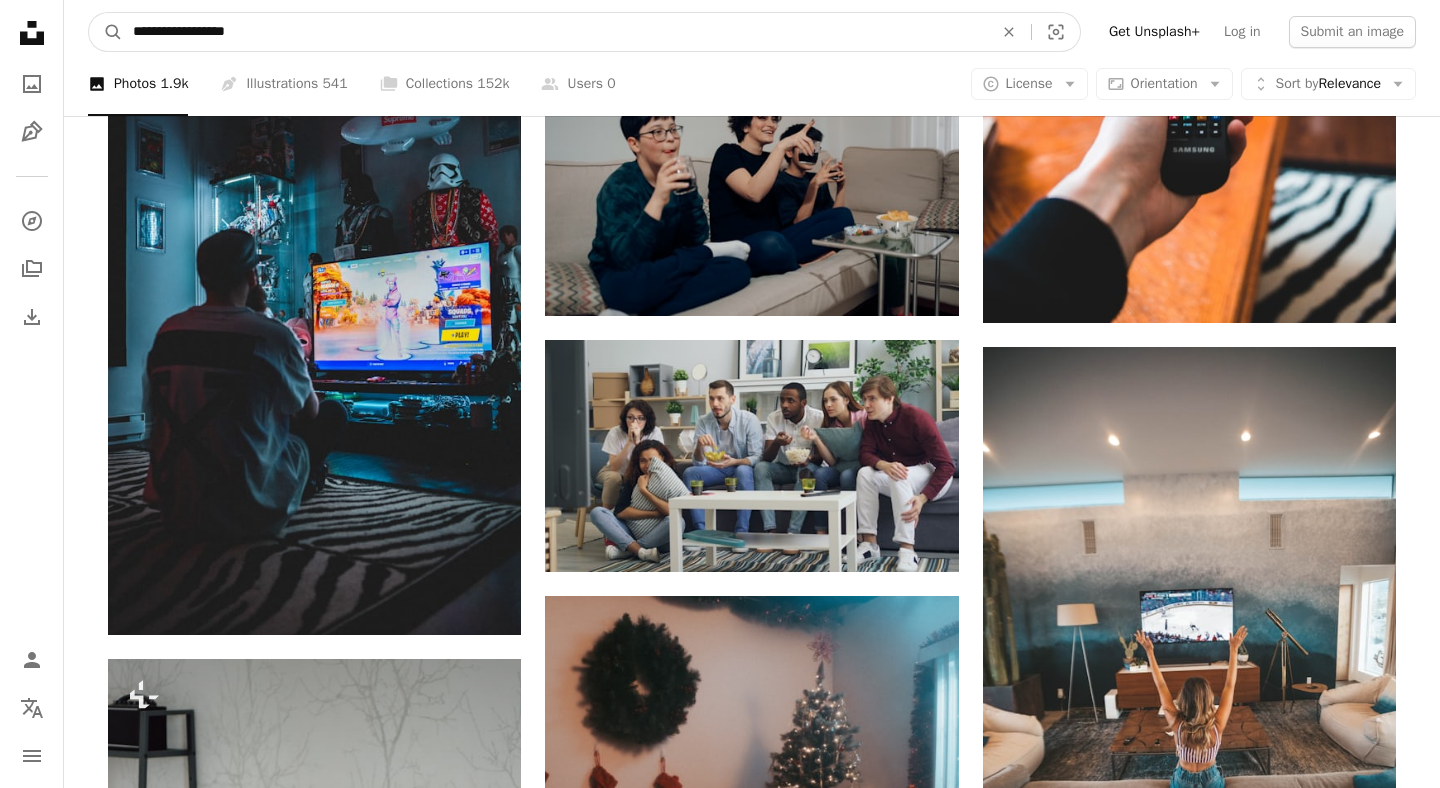 click on "**********" at bounding box center [555, 32] 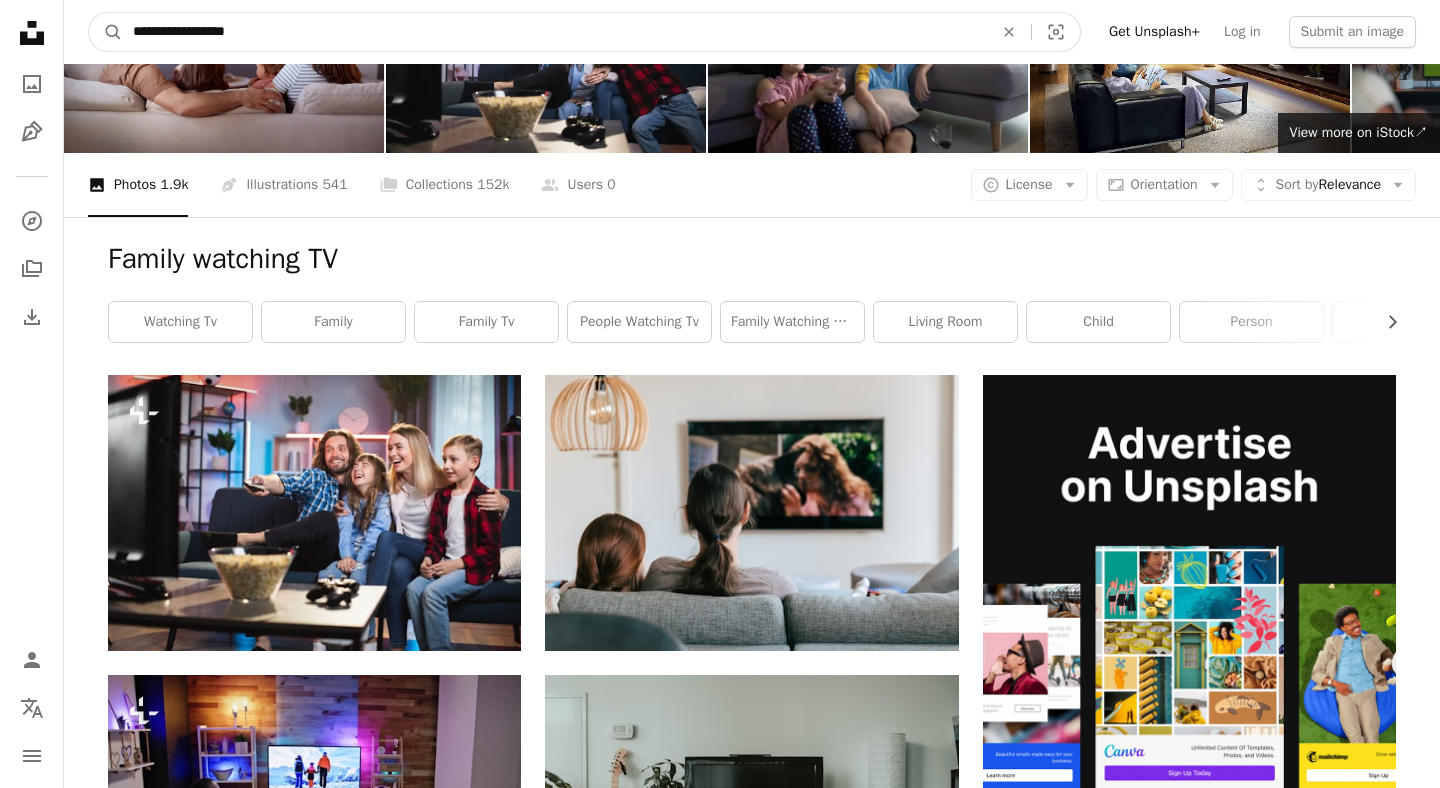 scroll, scrollTop: 162, scrollLeft: 0, axis: vertical 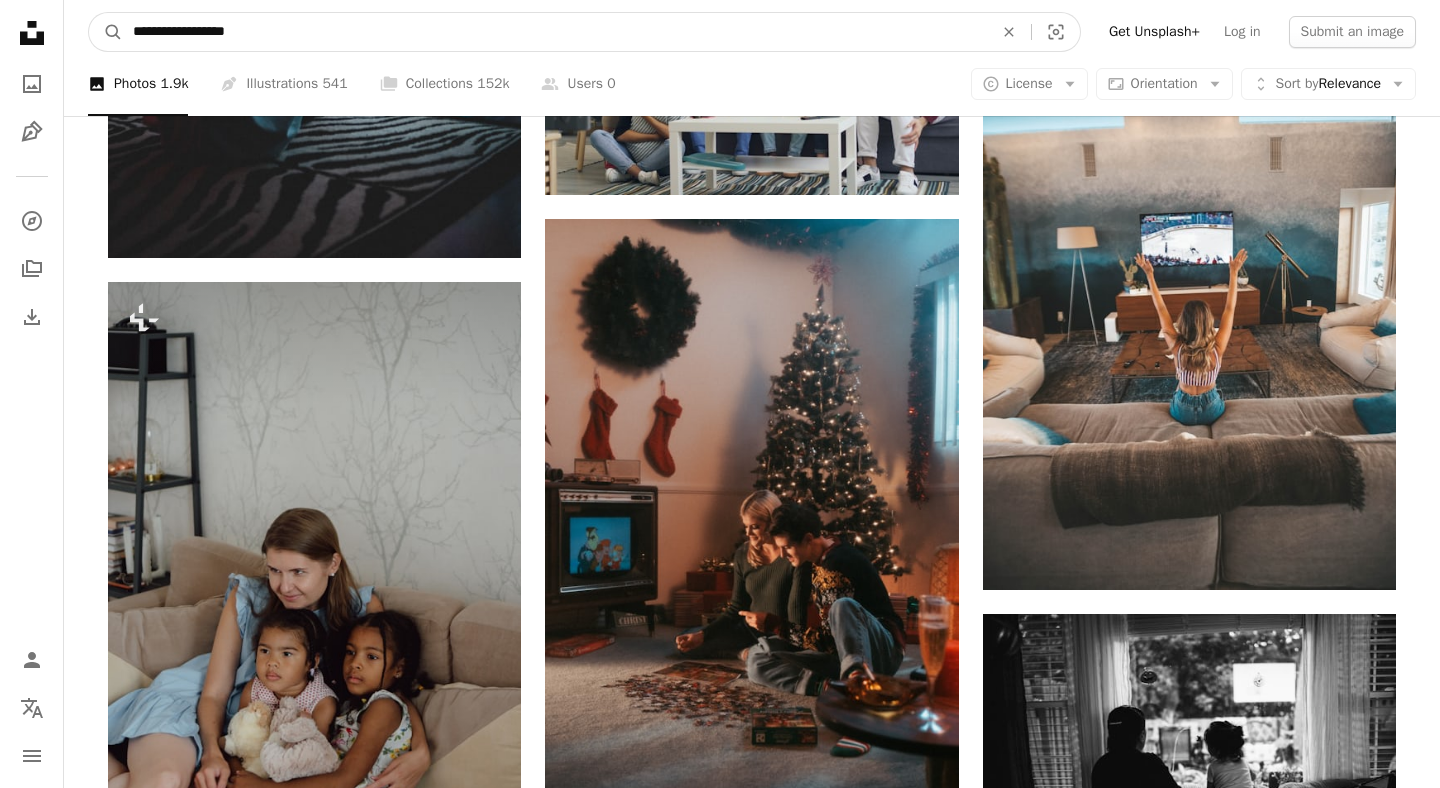 click on "**********" at bounding box center [555, 32] 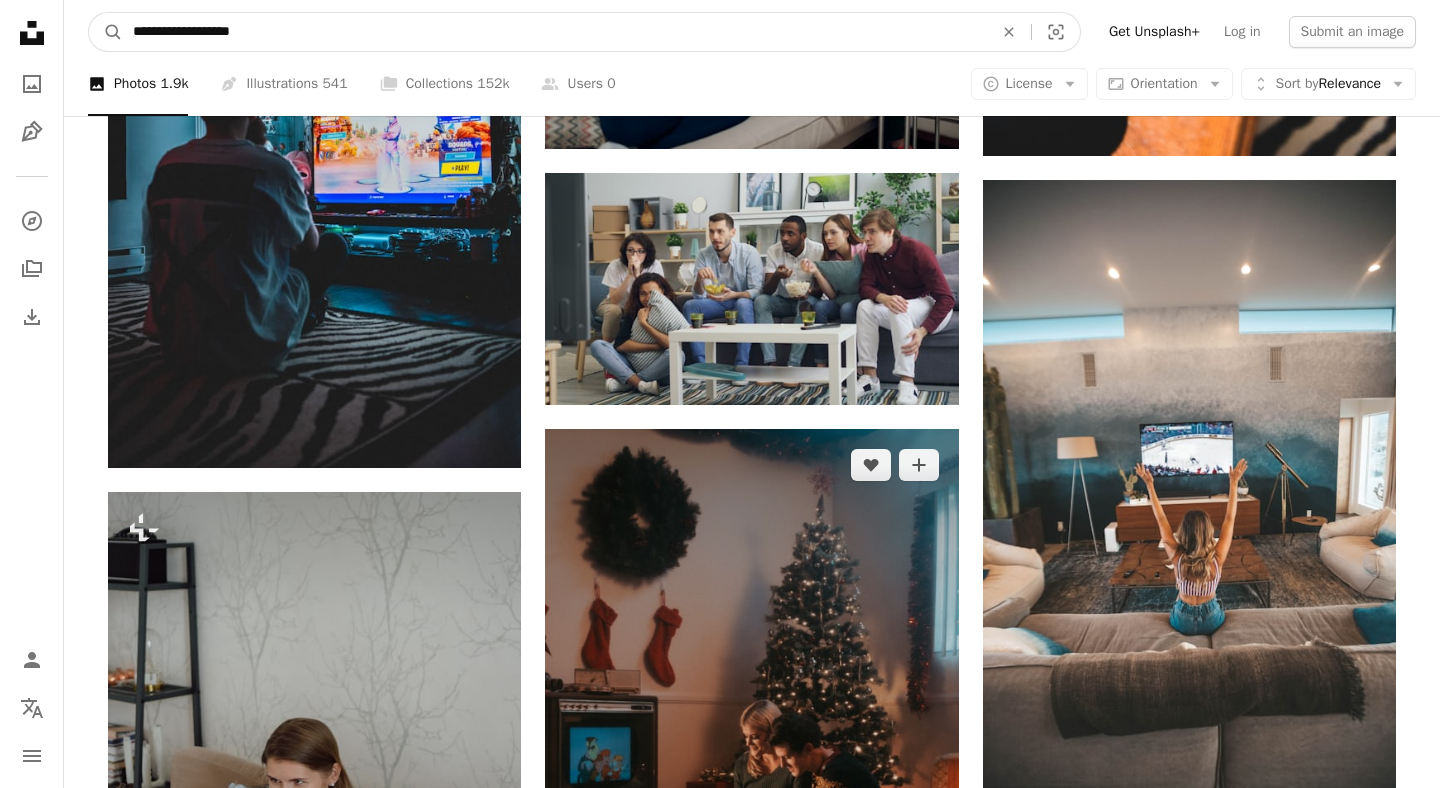 scroll, scrollTop: 1777, scrollLeft: 0, axis: vertical 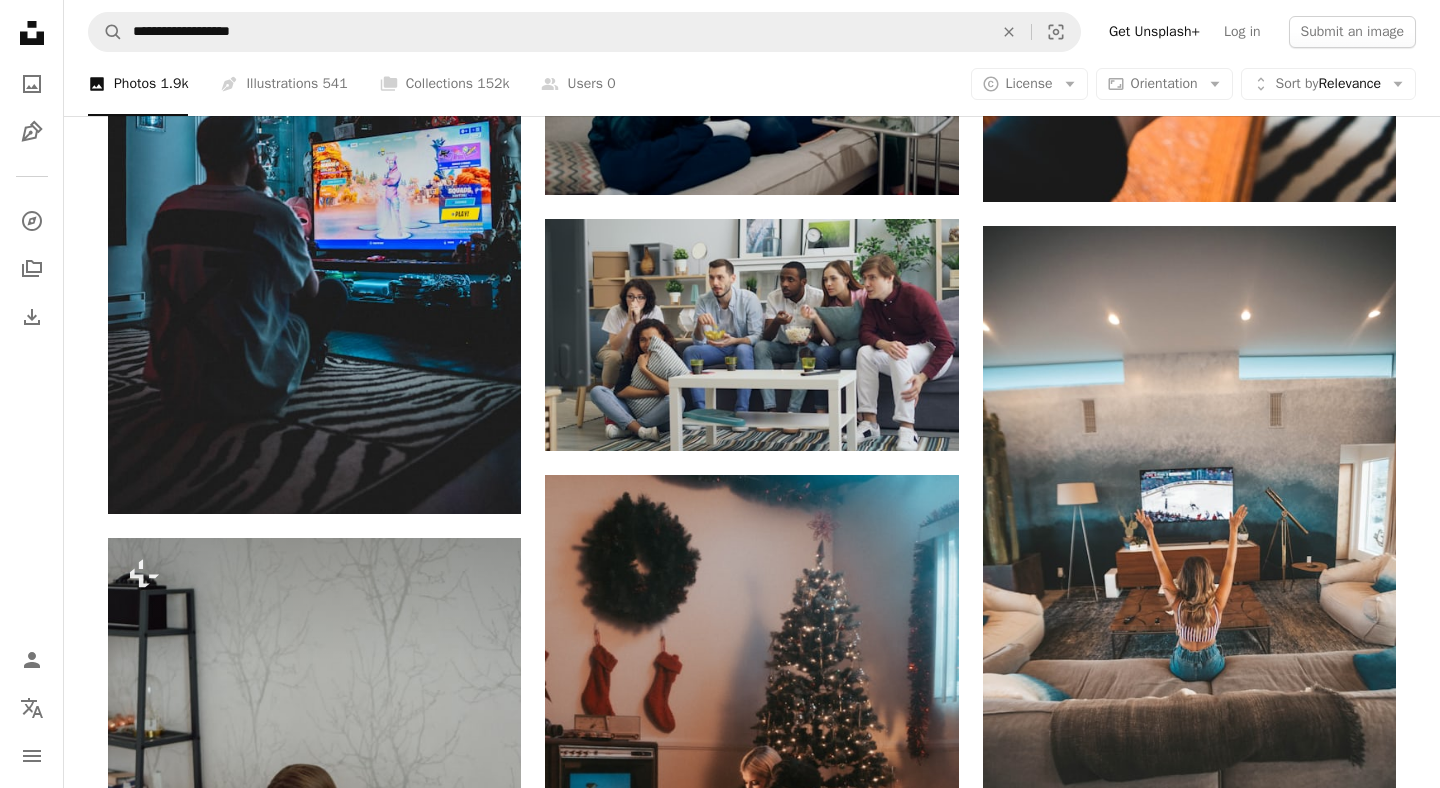 click at bounding box center [1189, 1307] 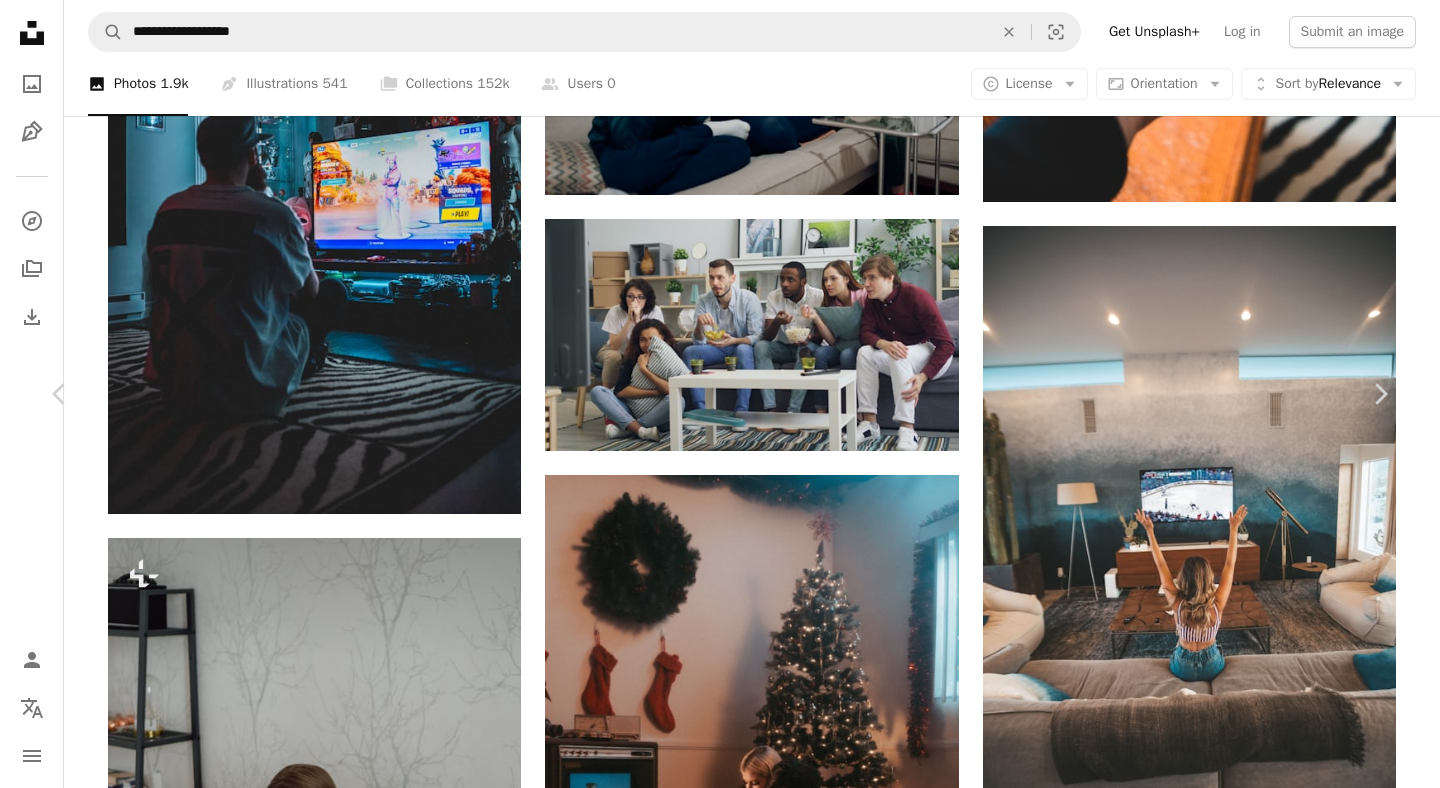 scroll, scrollTop: 0, scrollLeft: 0, axis: both 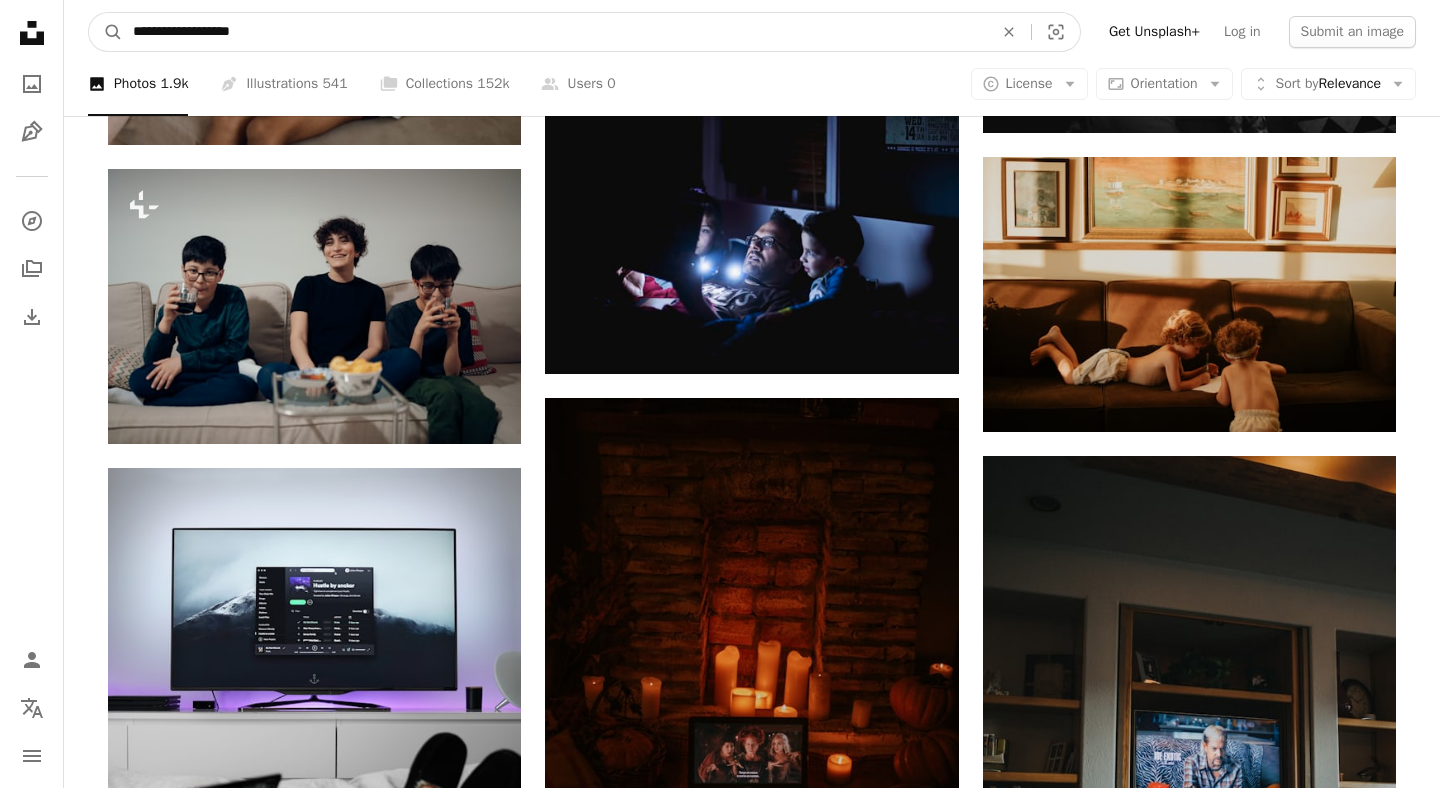 drag, startPoint x: 177, startPoint y: 36, endPoint x: 377, endPoint y: 36, distance: 200 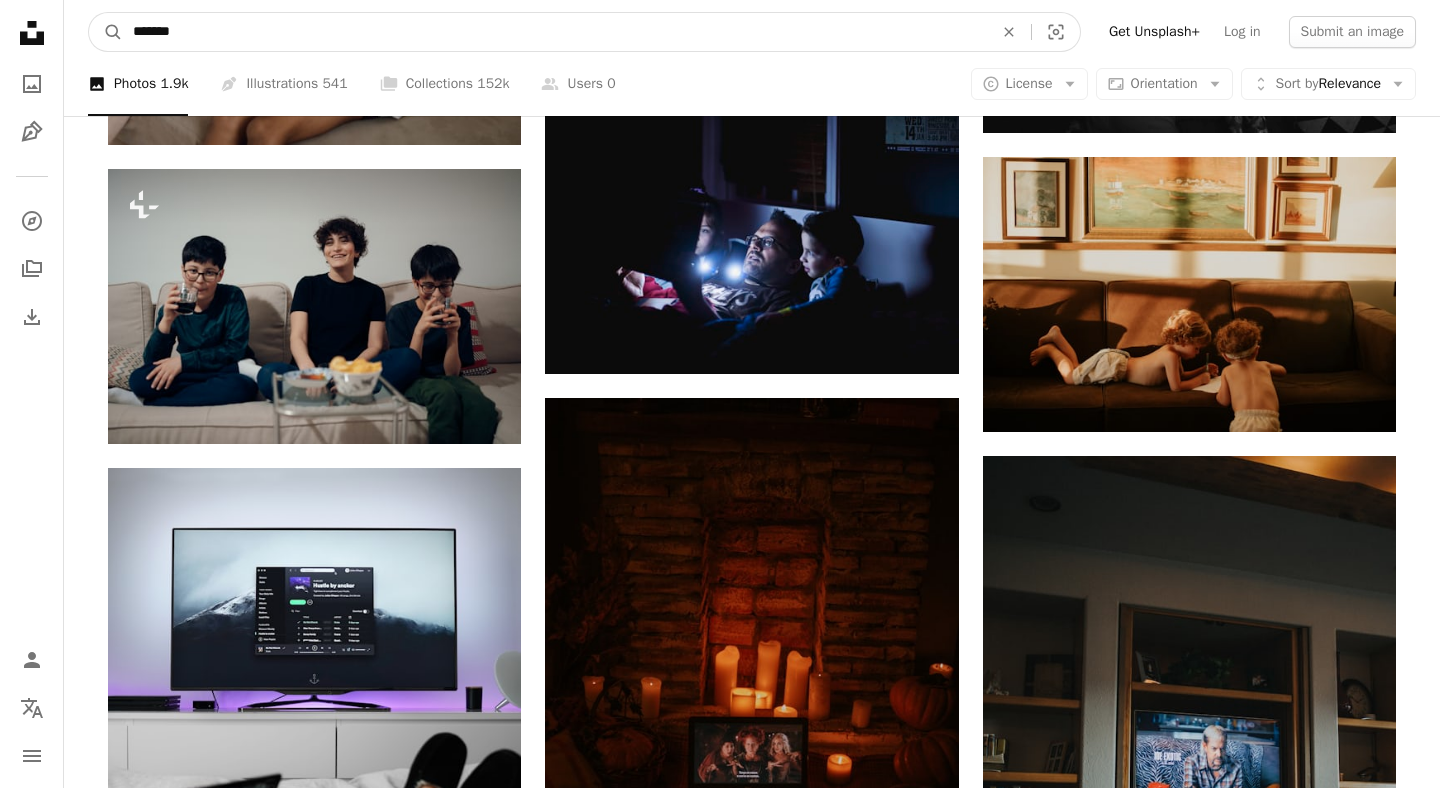type on "******" 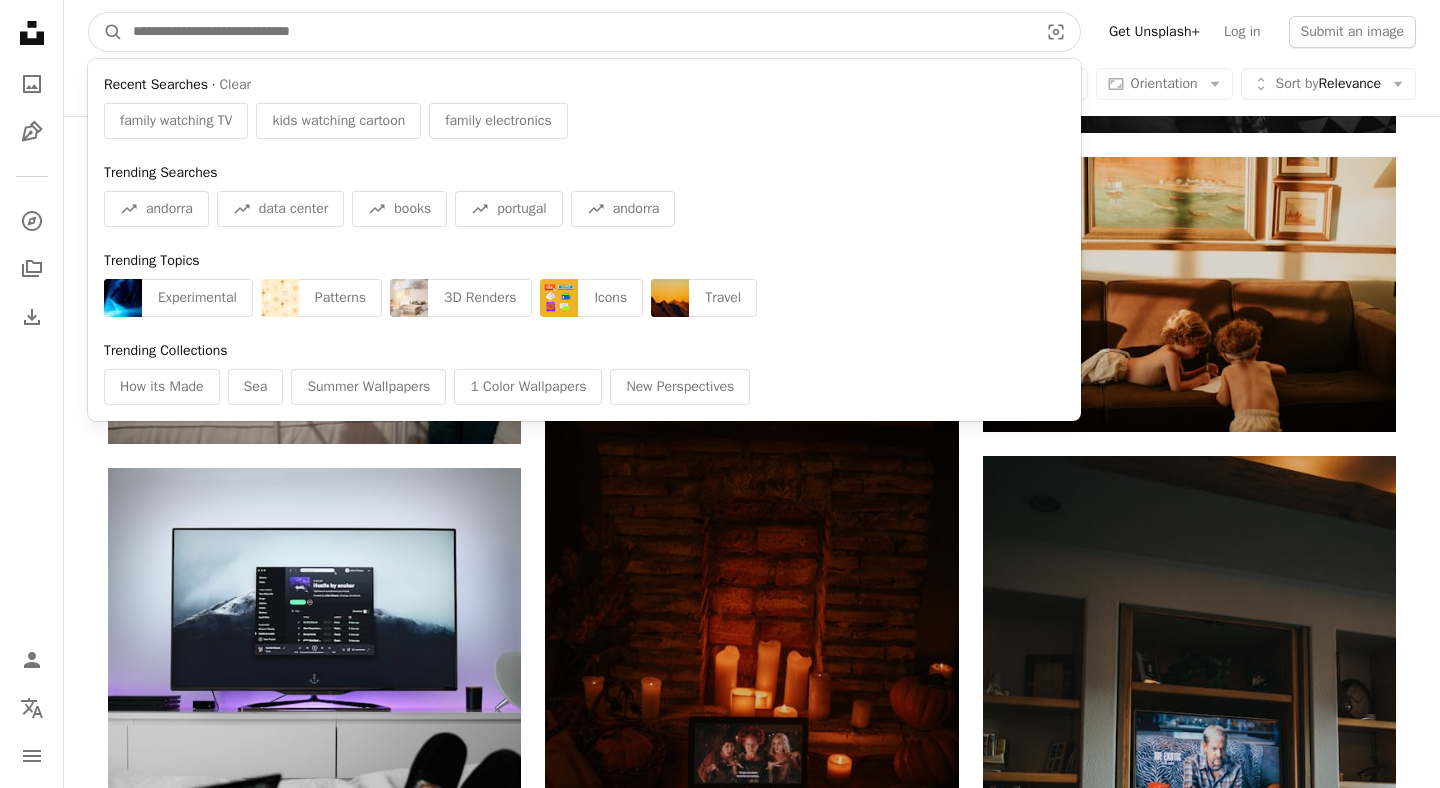 paste on "**********" 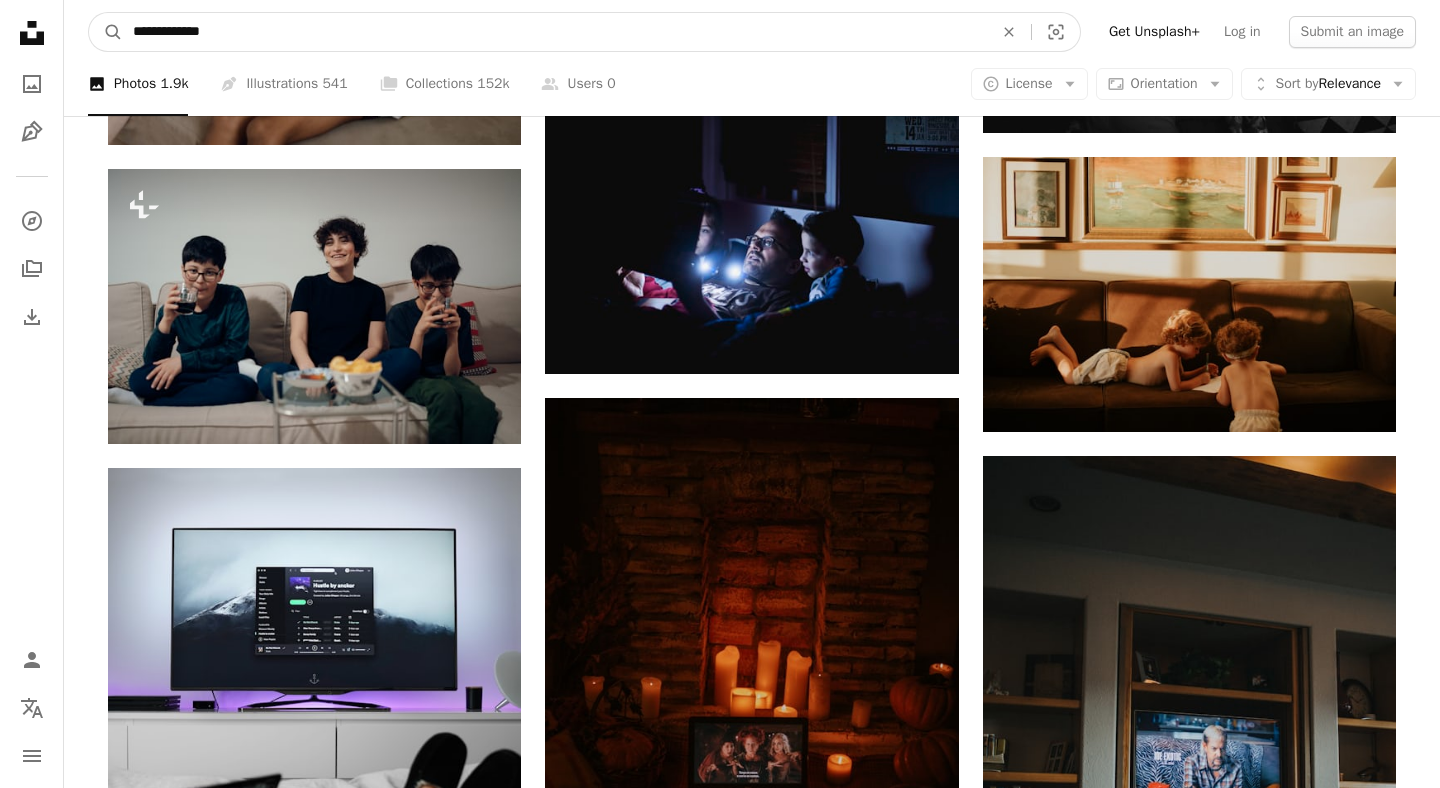 type on "**********" 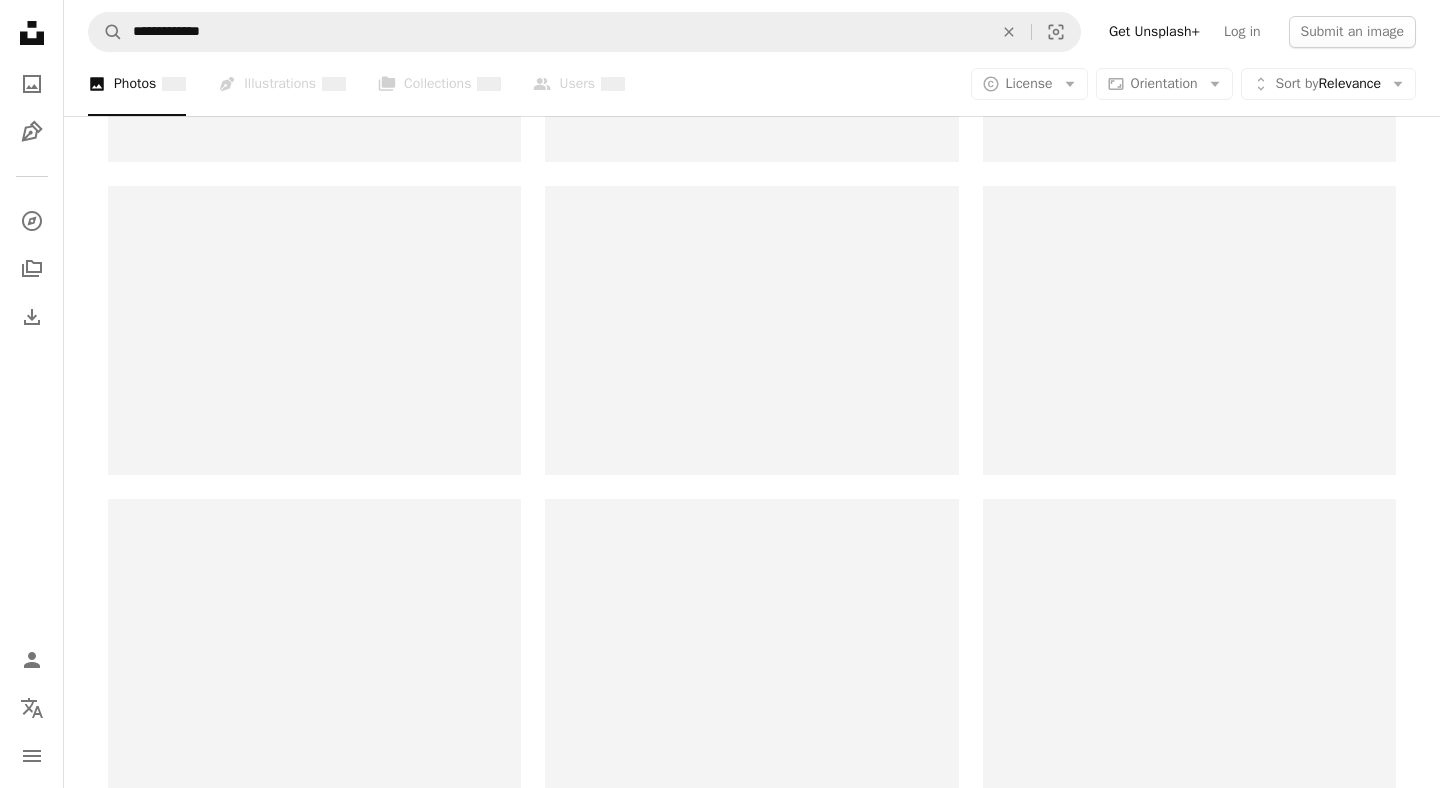 scroll, scrollTop: 0, scrollLeft: 0, axis: both 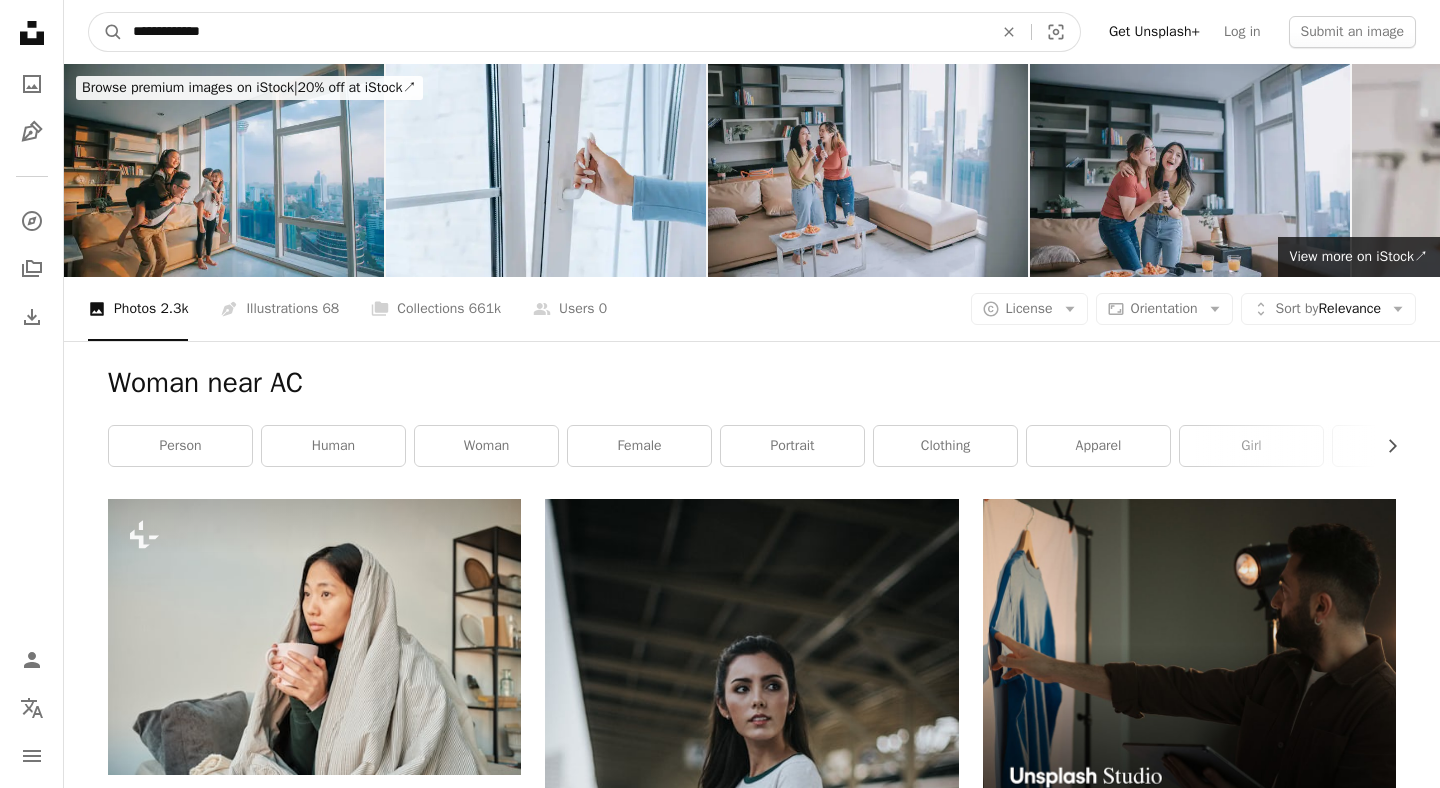 click on "**********" at bounding box center [555, 32] 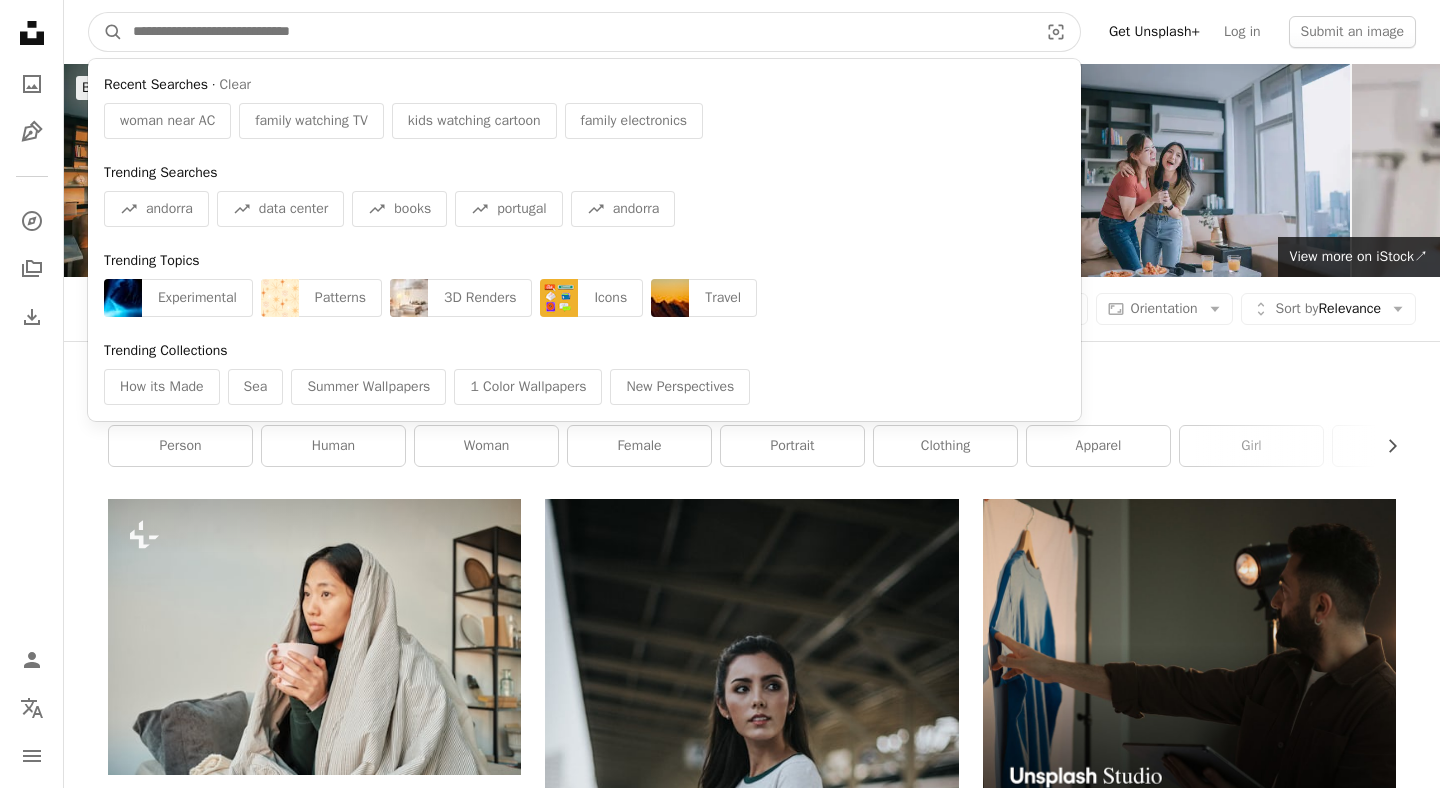 paste on "**********" 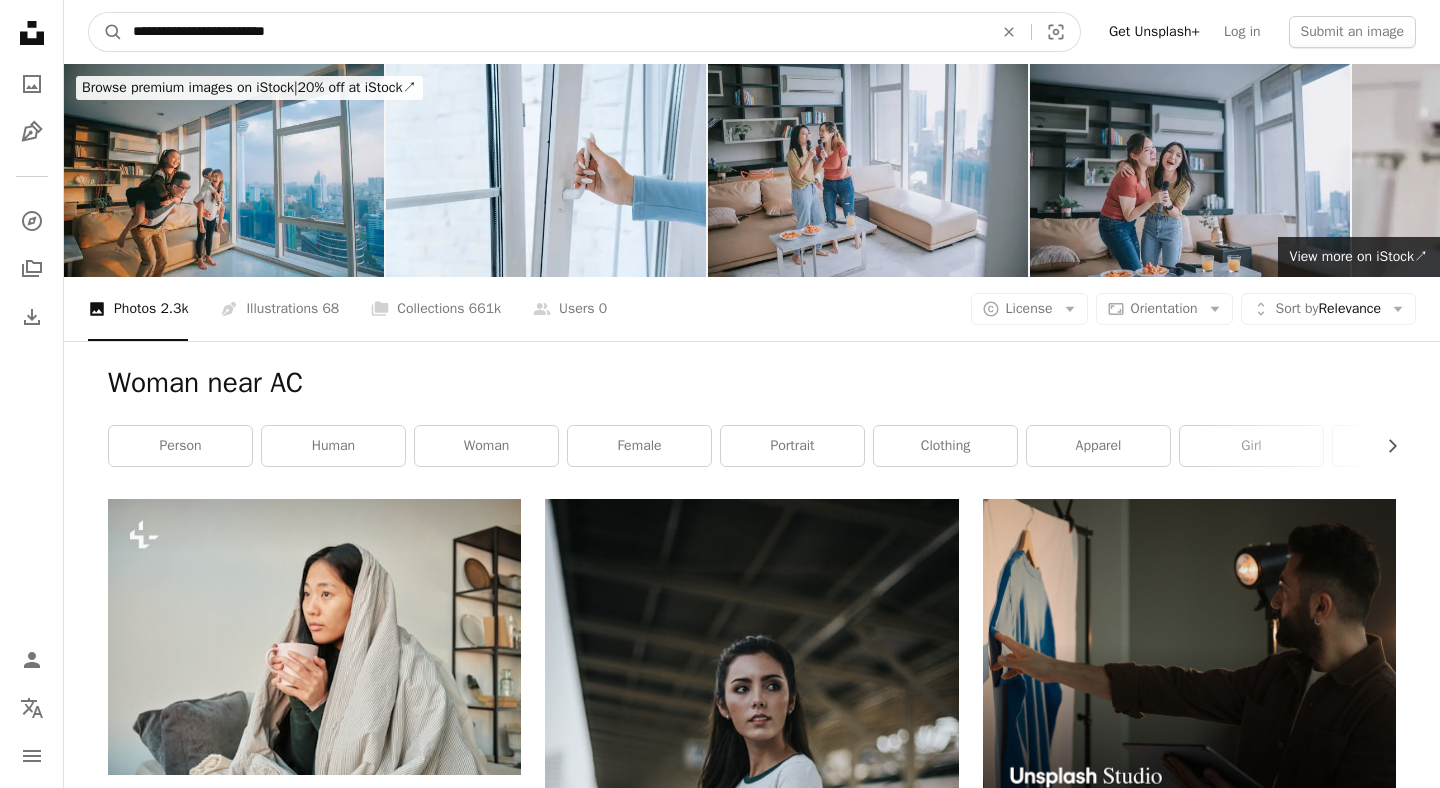 type on "**********" 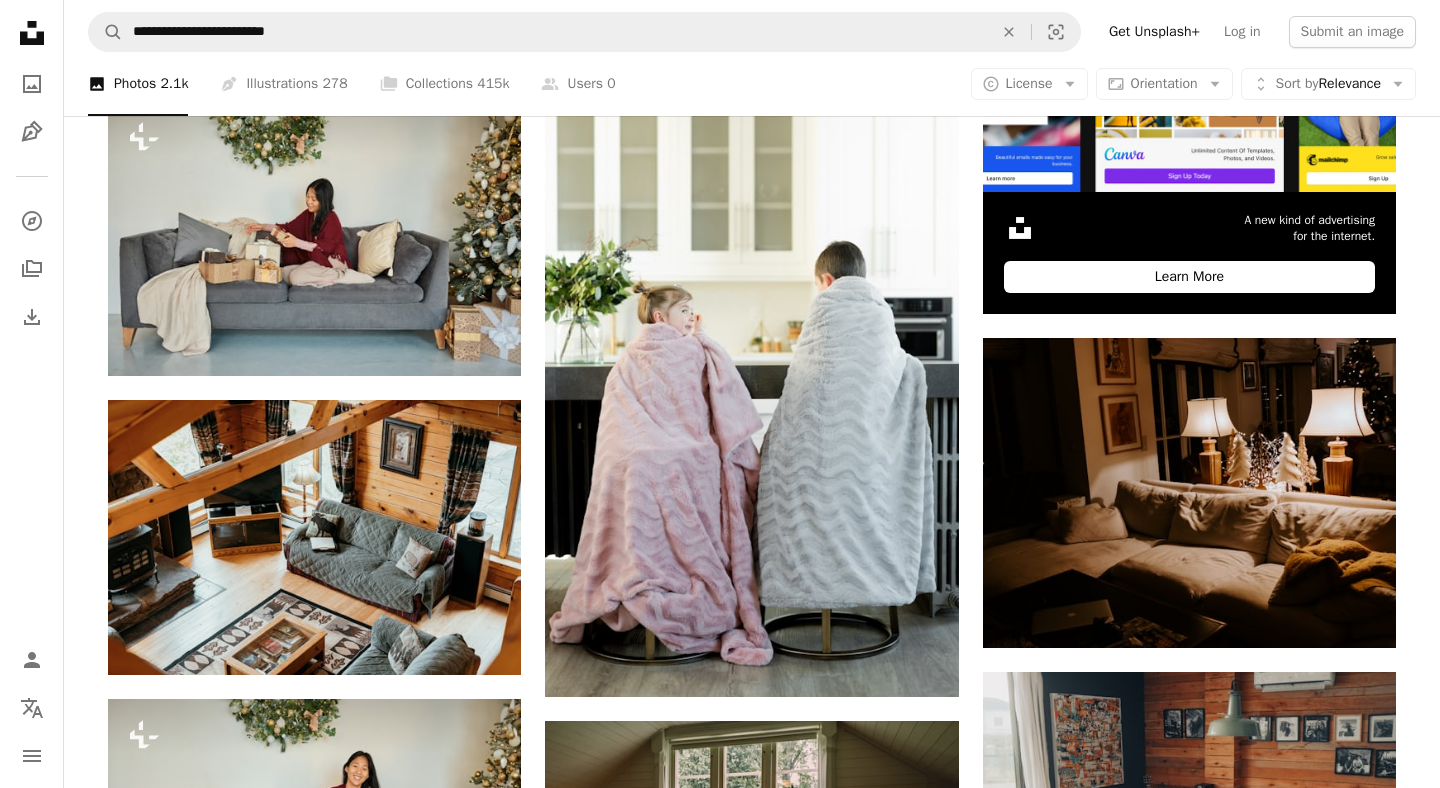 scroll, scrollTop: 738, scrollLeft: 0, axis: vertical 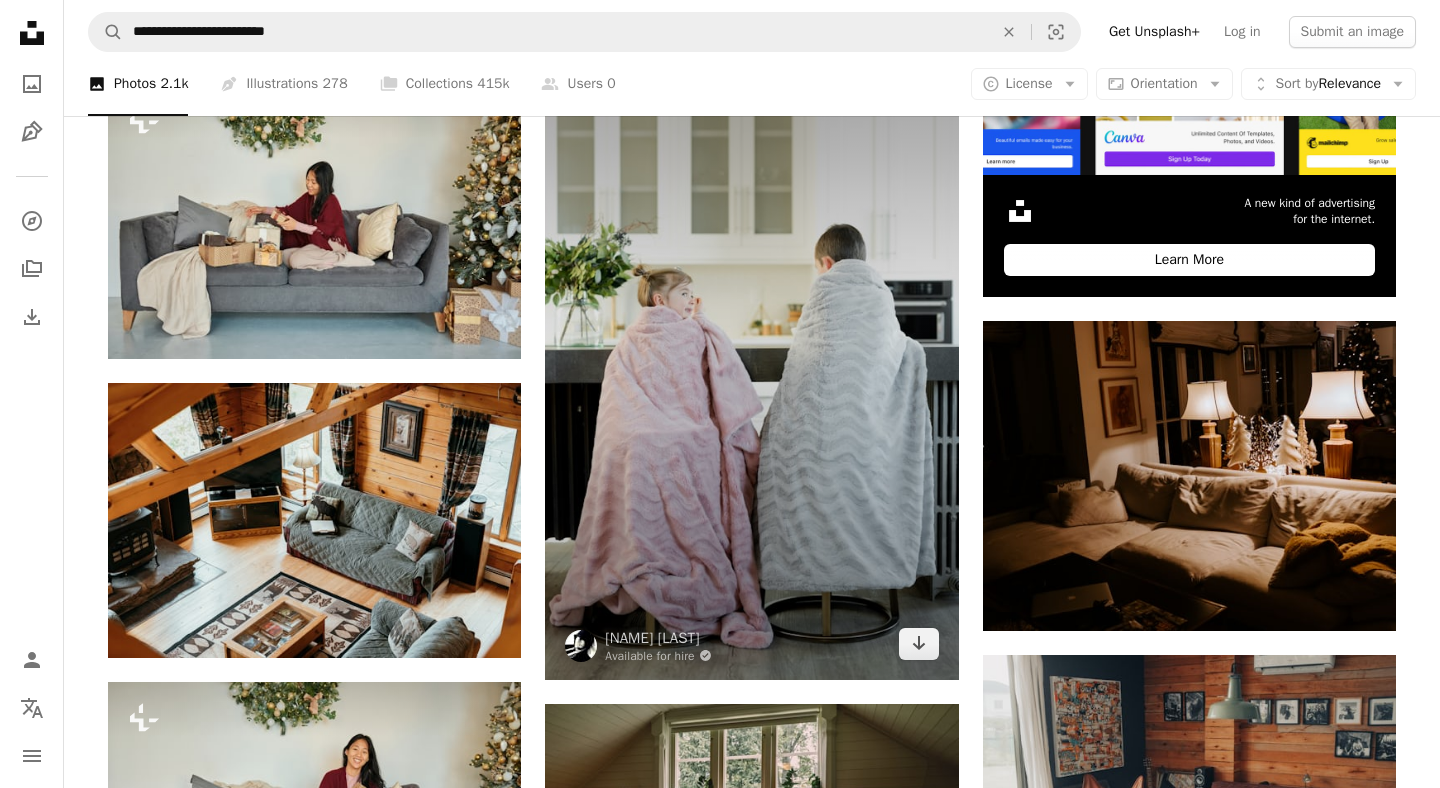 click at bounding box center (751, 370) 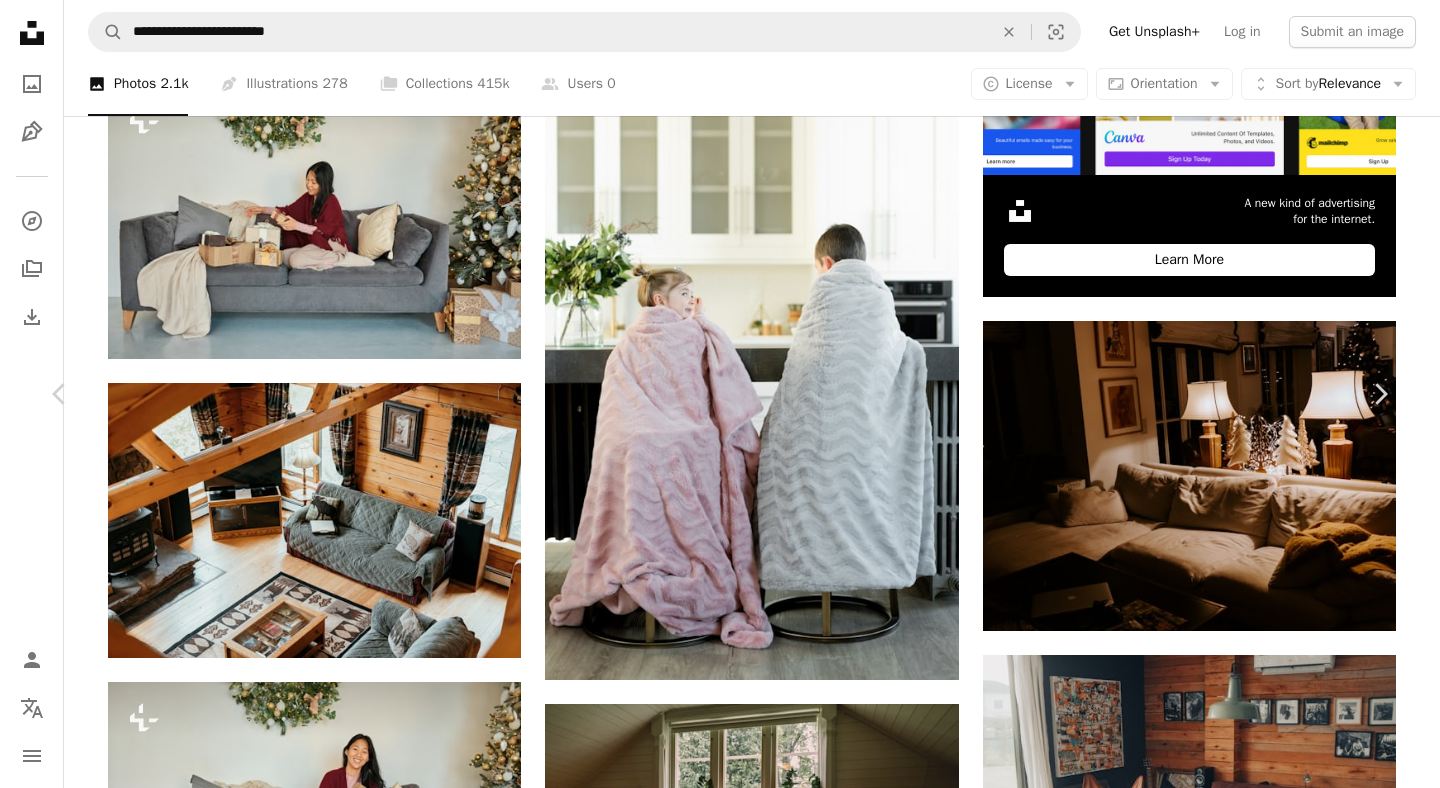 scroll, scrollTop: 4160, scrollLeft: 0, axis: vertical 